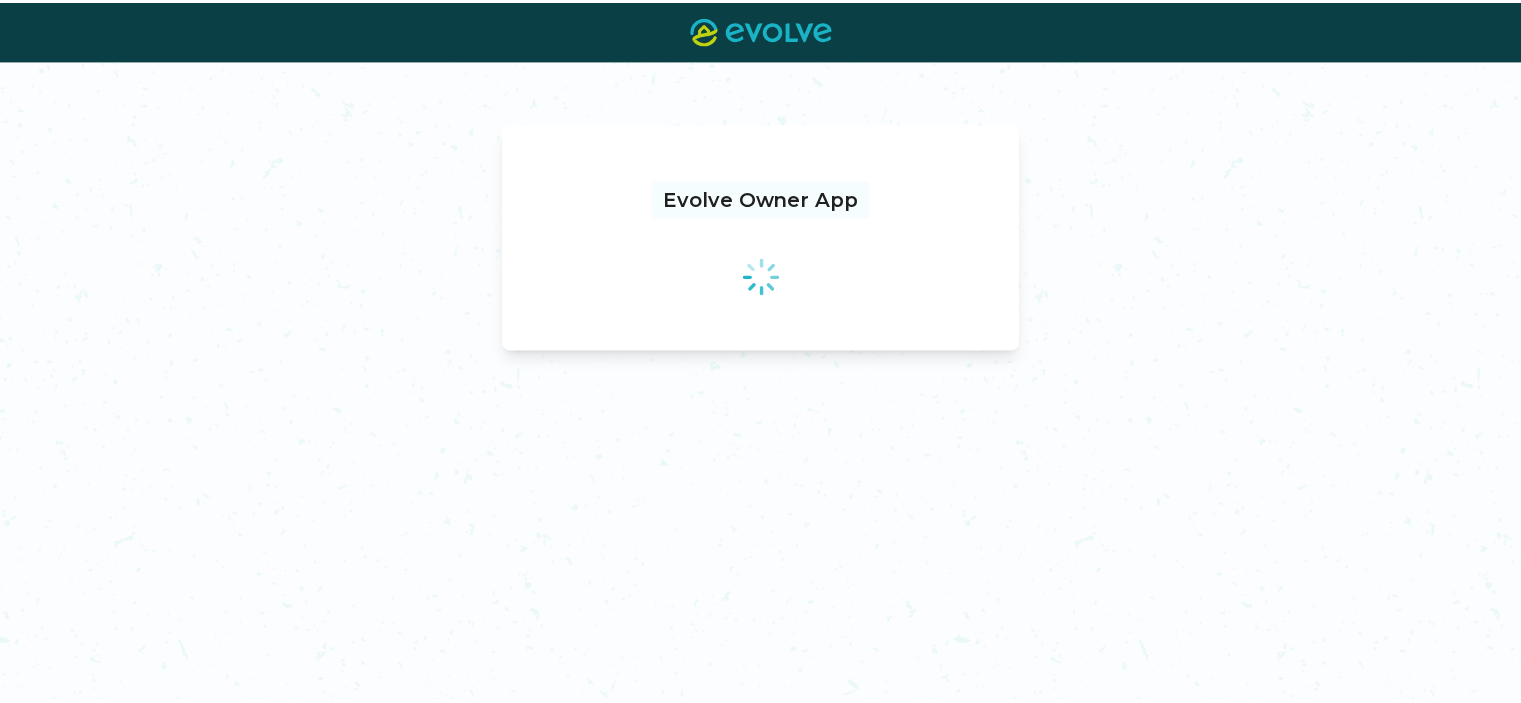 scroll, scrollTop: 0, scrollLeft: 0, axis: both 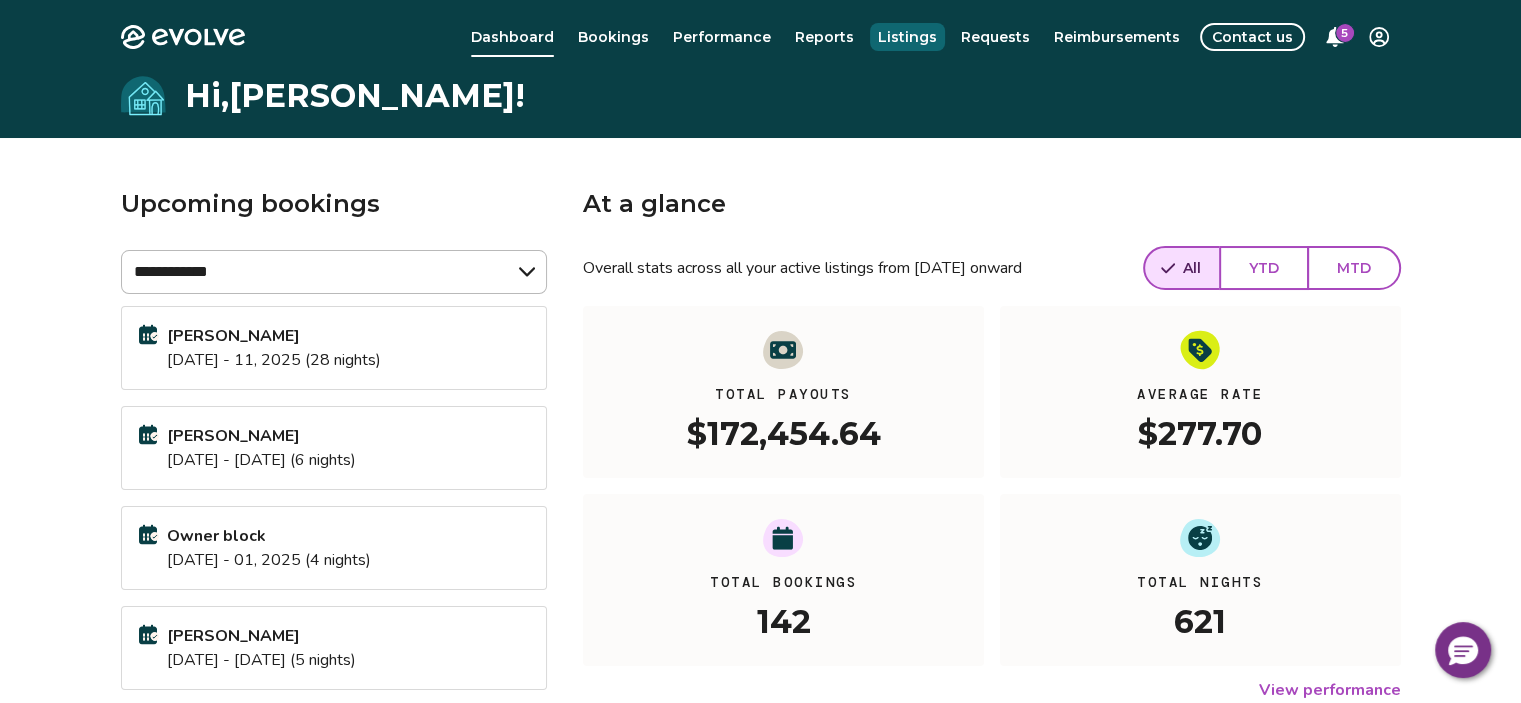 click on "Listings" at bounding box center (907, 37) 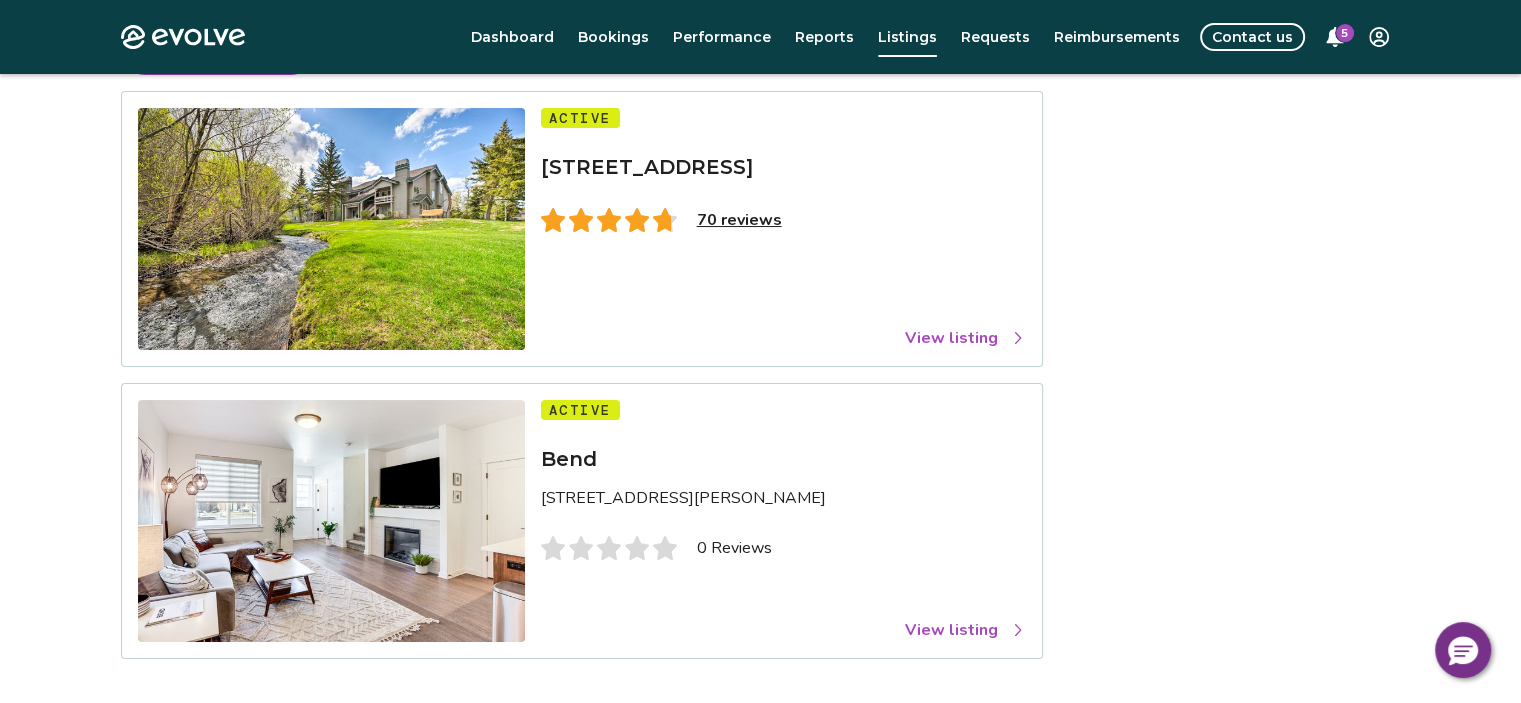 scroll, scrollTop: 0, scrollLeft: 0, axis: both 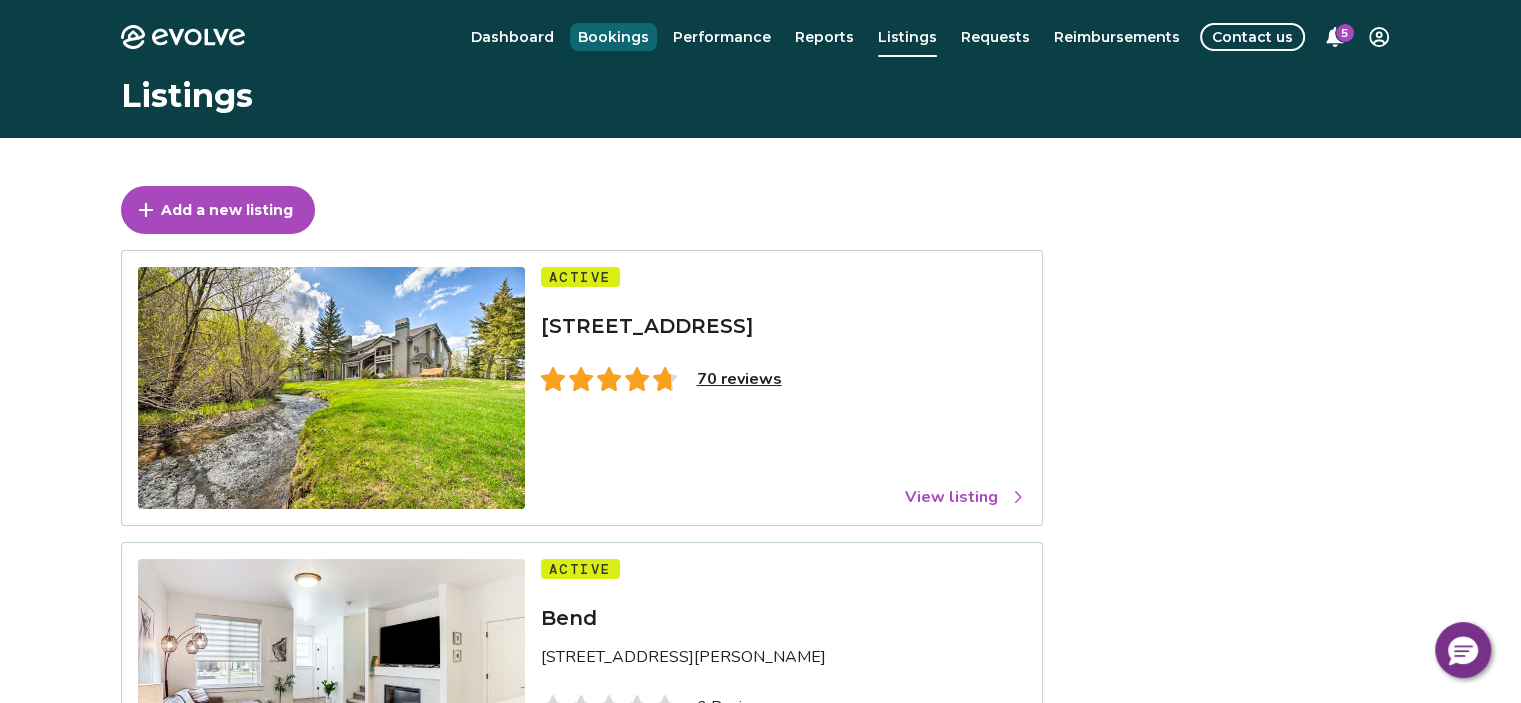 click on "Bookings" at bounding box center [613, 37] 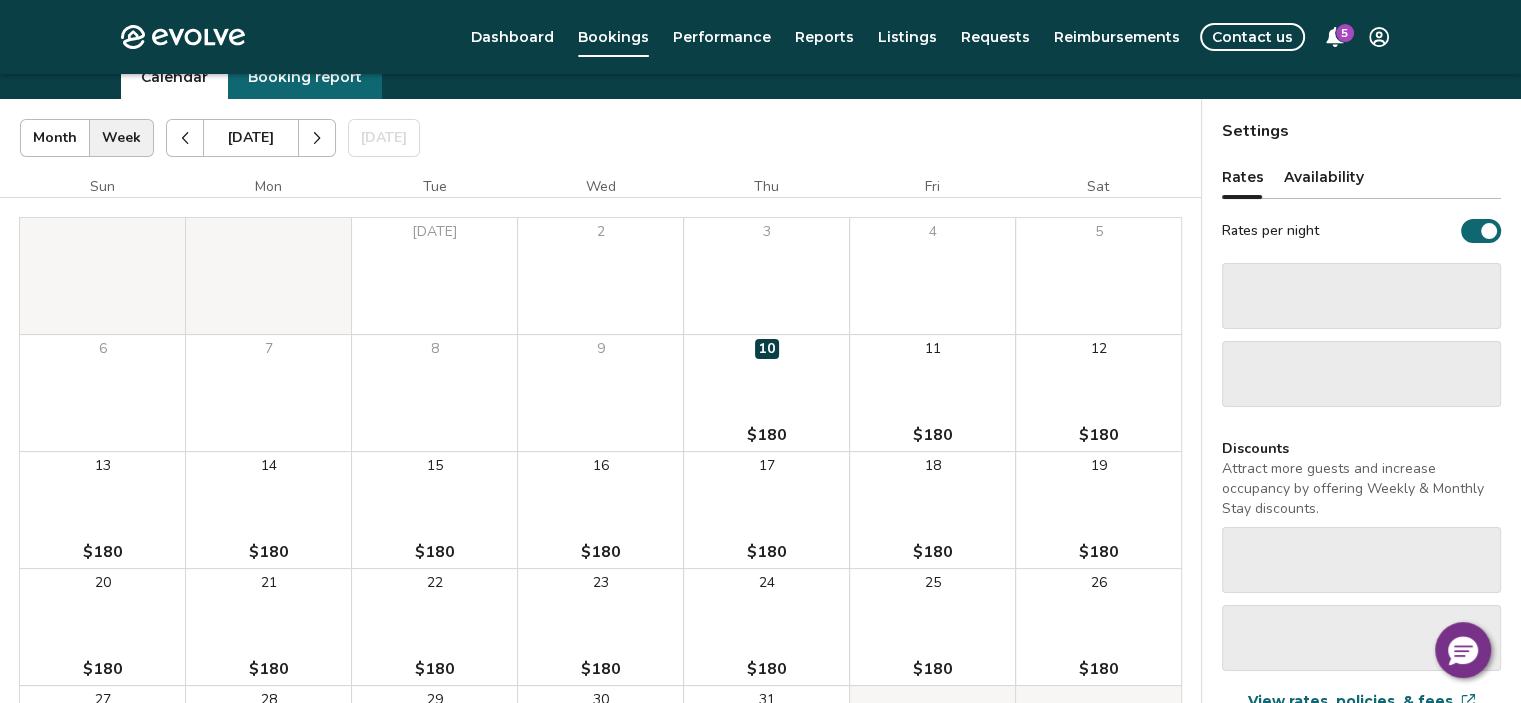 scroll, scrollTop: 100, scrollLeft: 0, axis: vertical 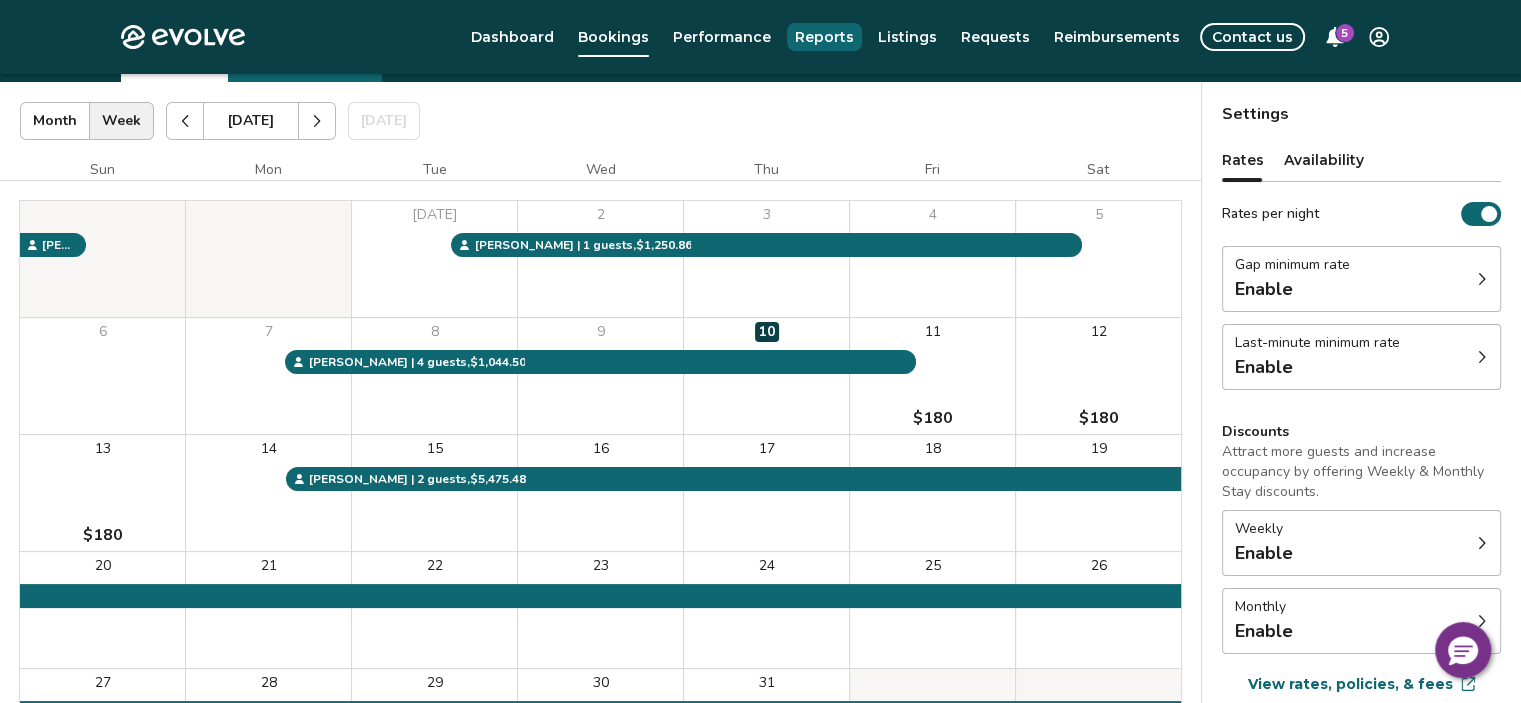 click on "Reports" at bounding box center [824, 37] 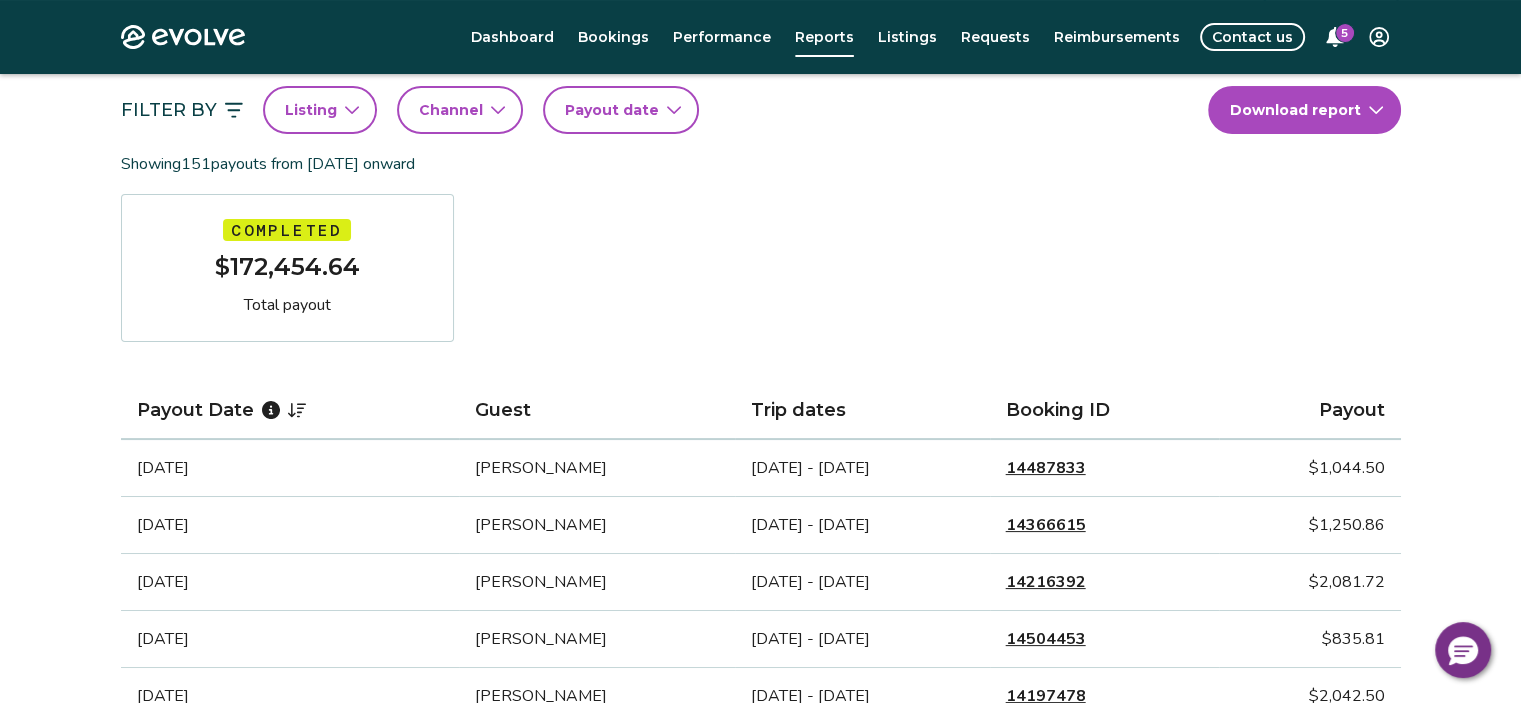 scroll, scrollTop: 100, scrollLeft: 0, axis: vertical 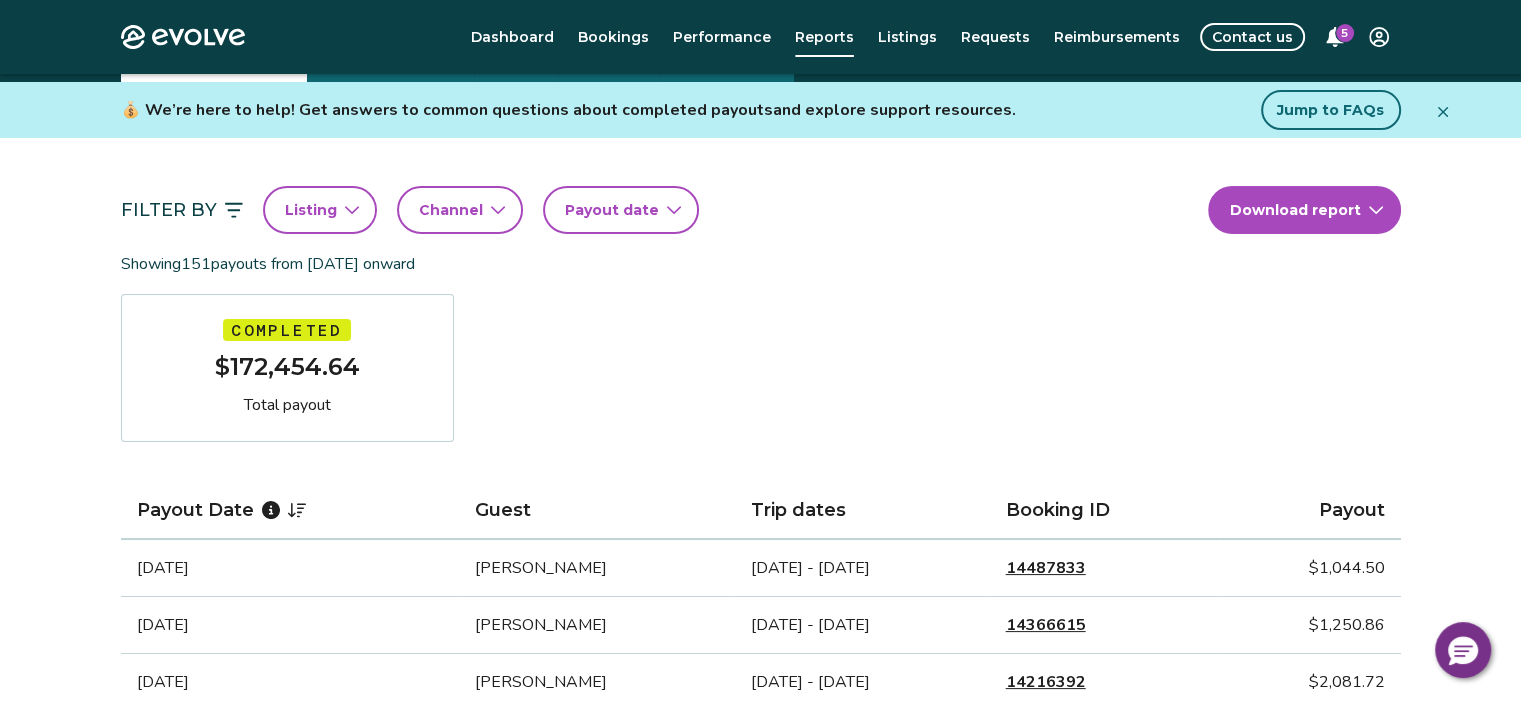 click on "Payout date" at bounding box center (621, 210) 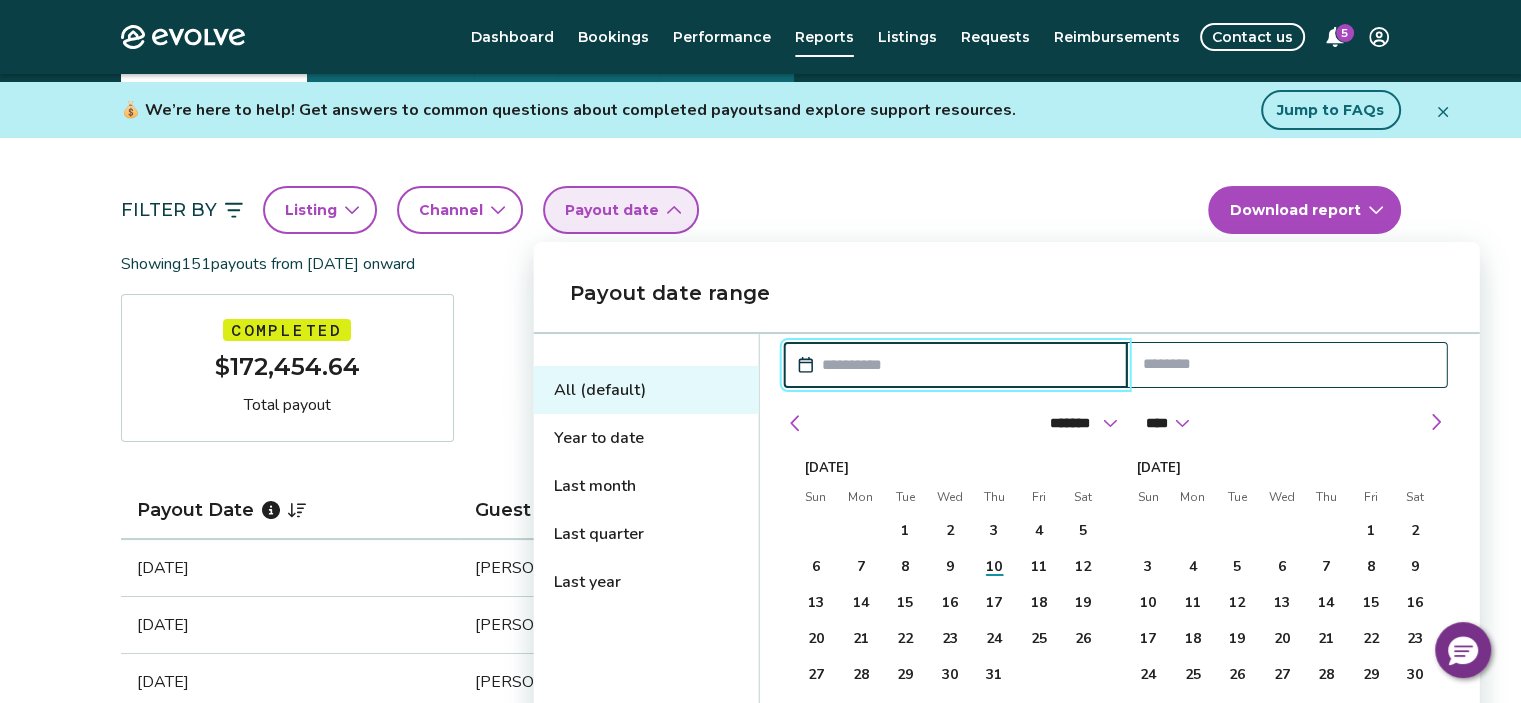 click on "Filter By  Listing Channel Payout date Download   report" at bounding box center (761, 210) 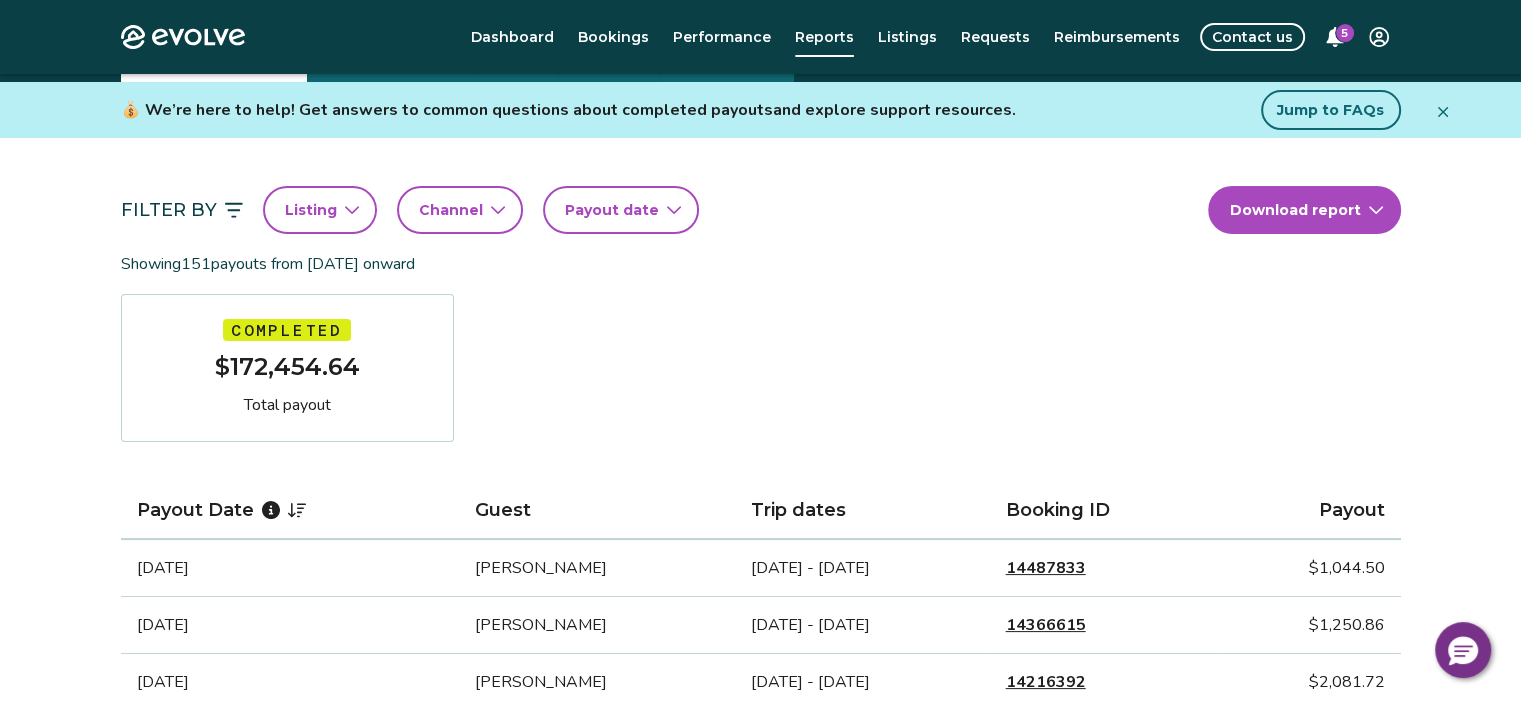 click 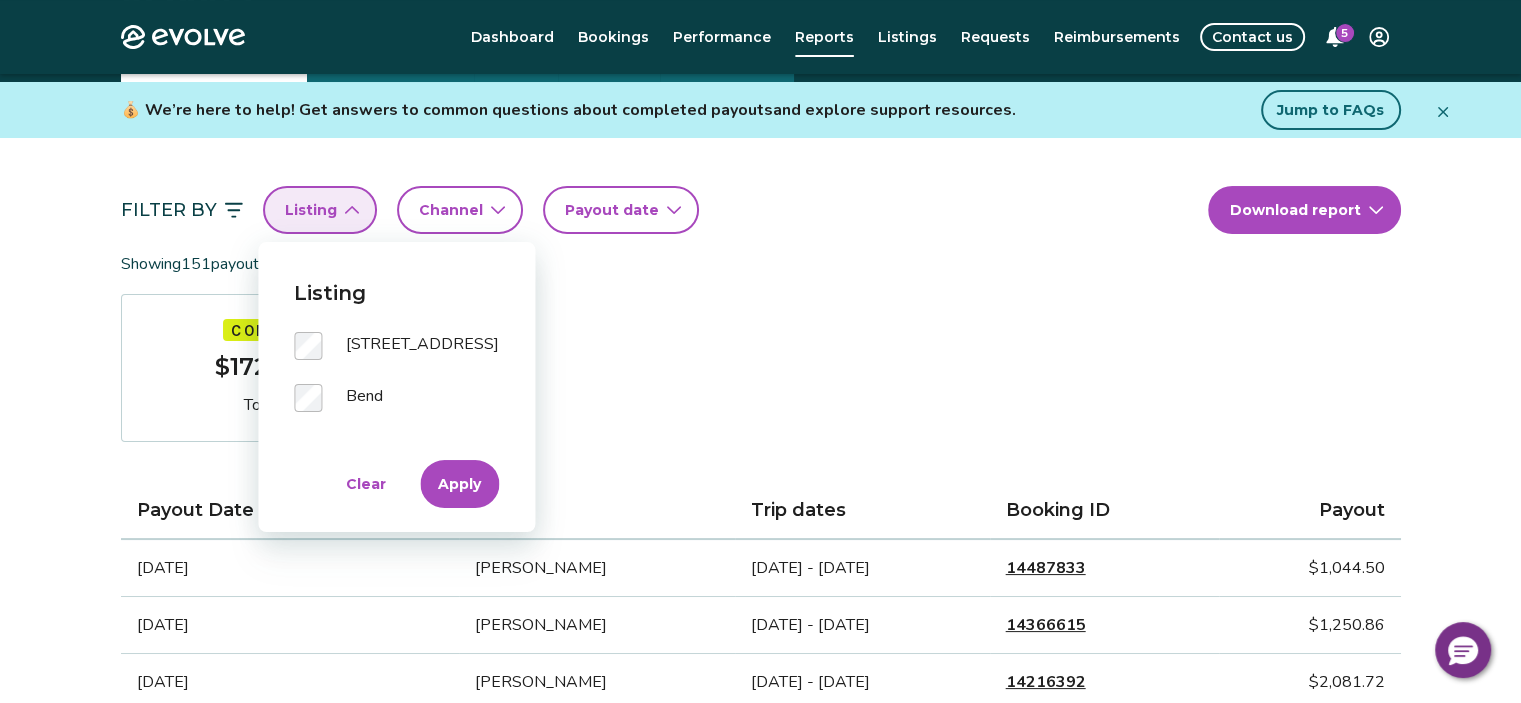 click on "Apply" at bounding box center [459, 484] 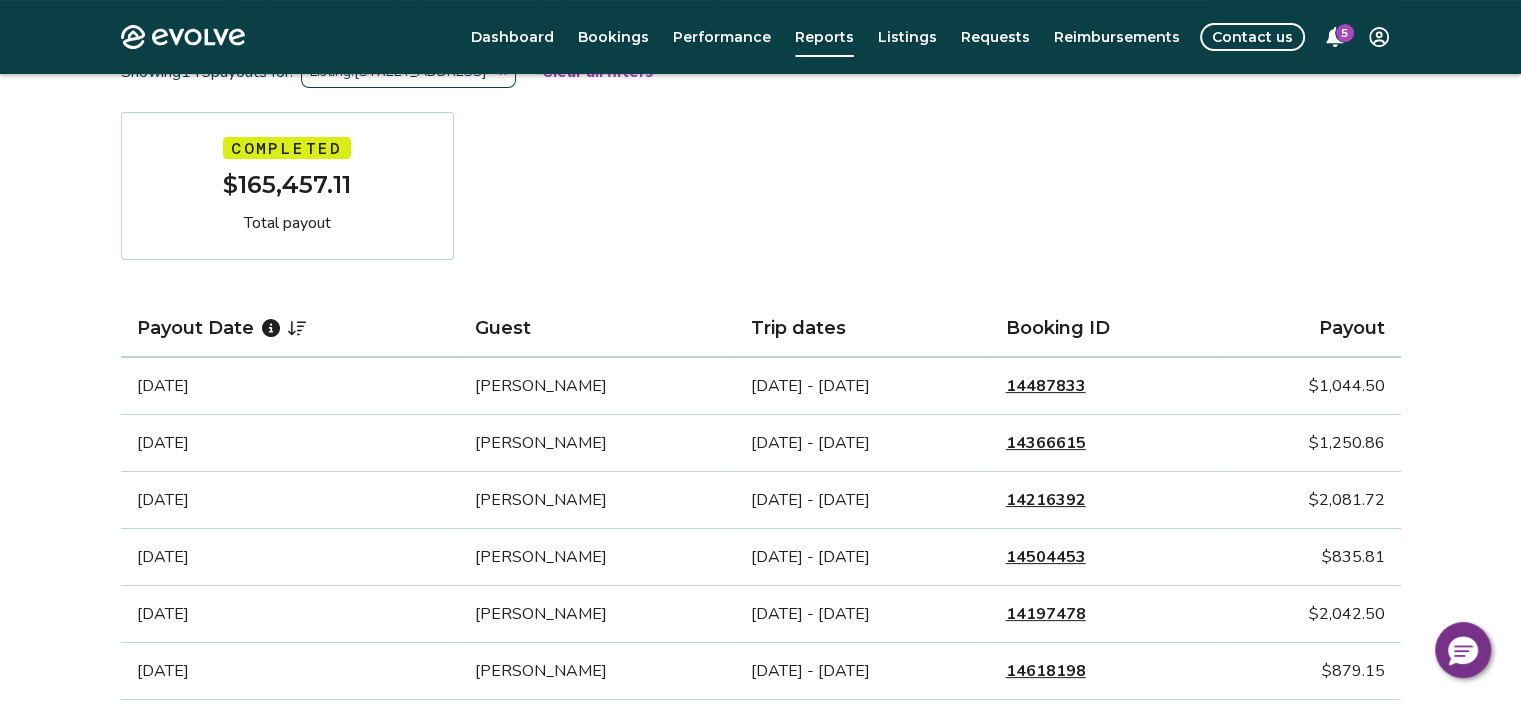 scroll, scrollTop: 300, scrollLeft: 0, axis: vertical 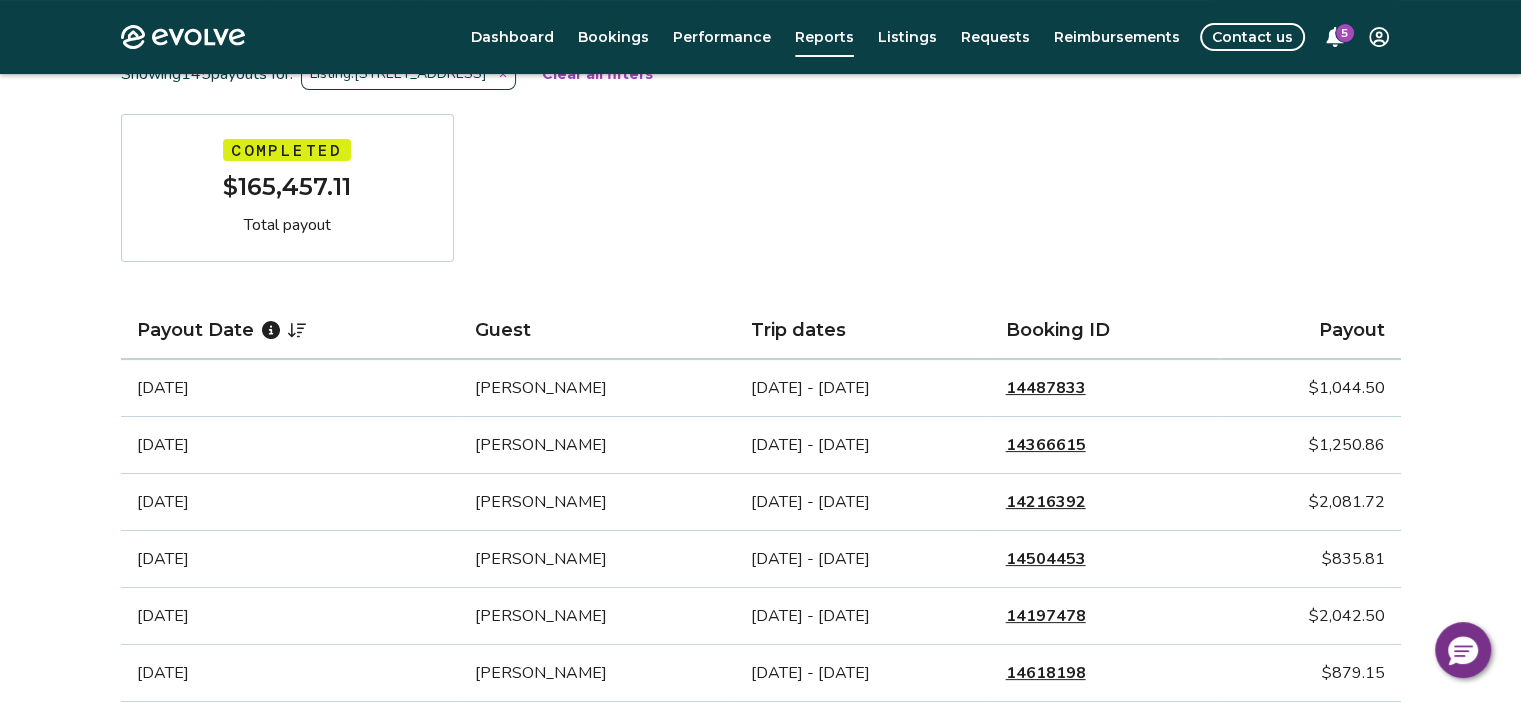 click 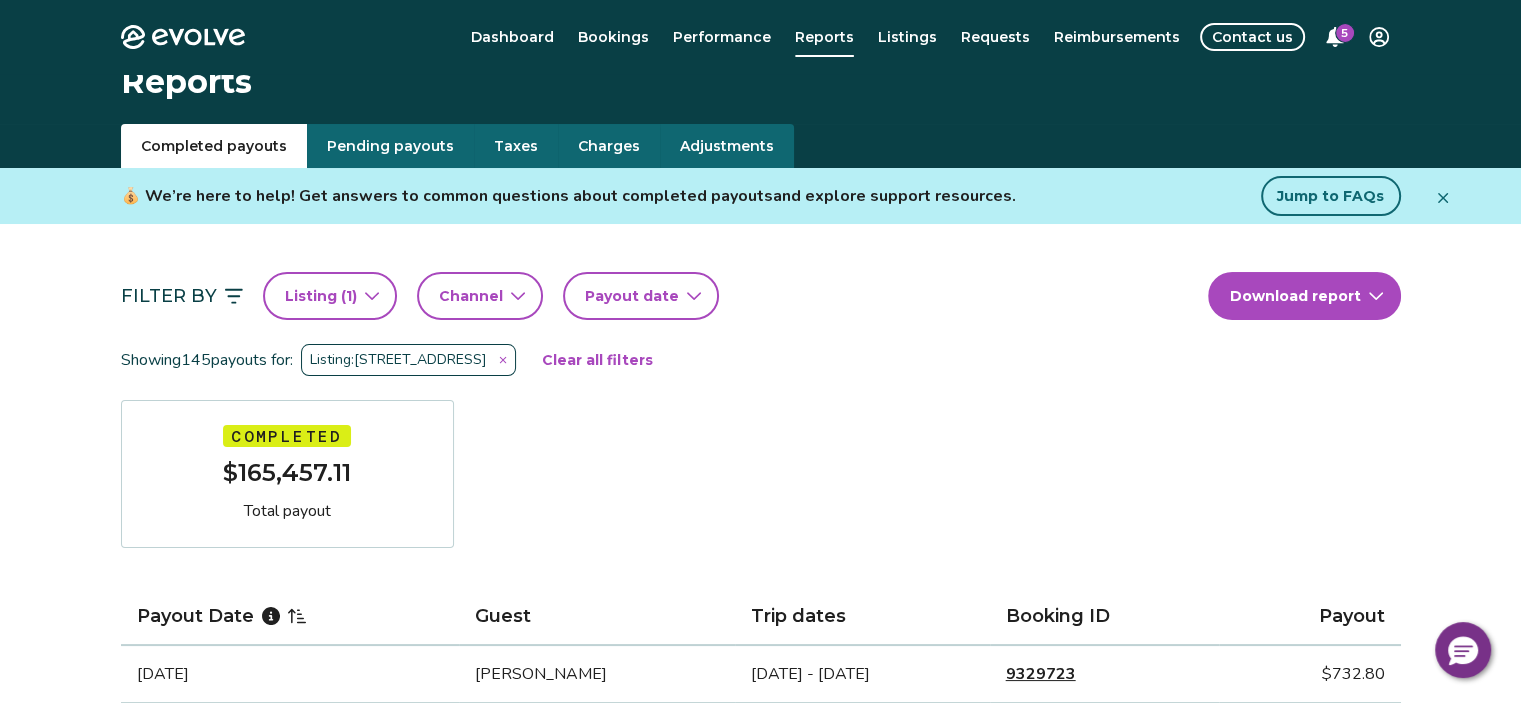 scroll, scrollTop: 0, scrollLeft: 0, axis: both 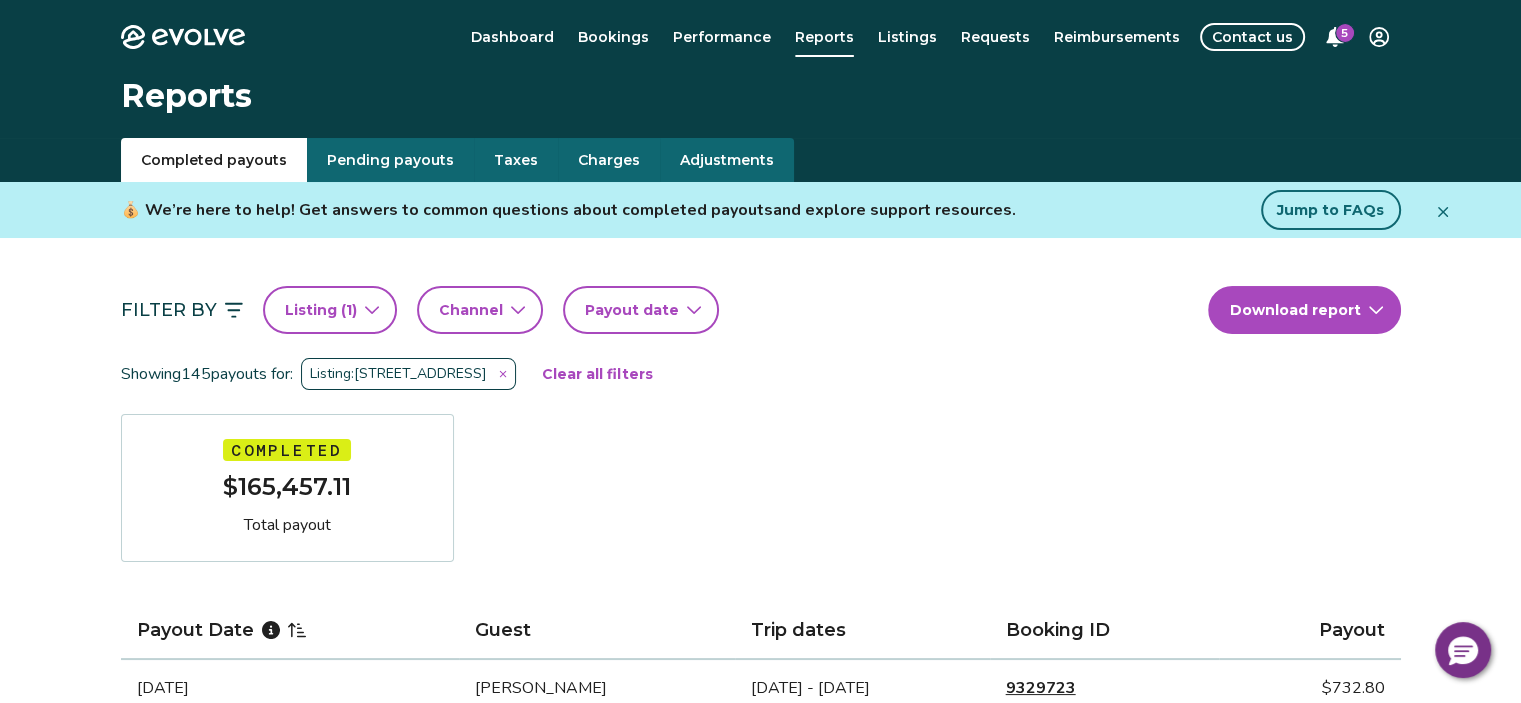 click on "Payout date" at bounding box center [641, 310] 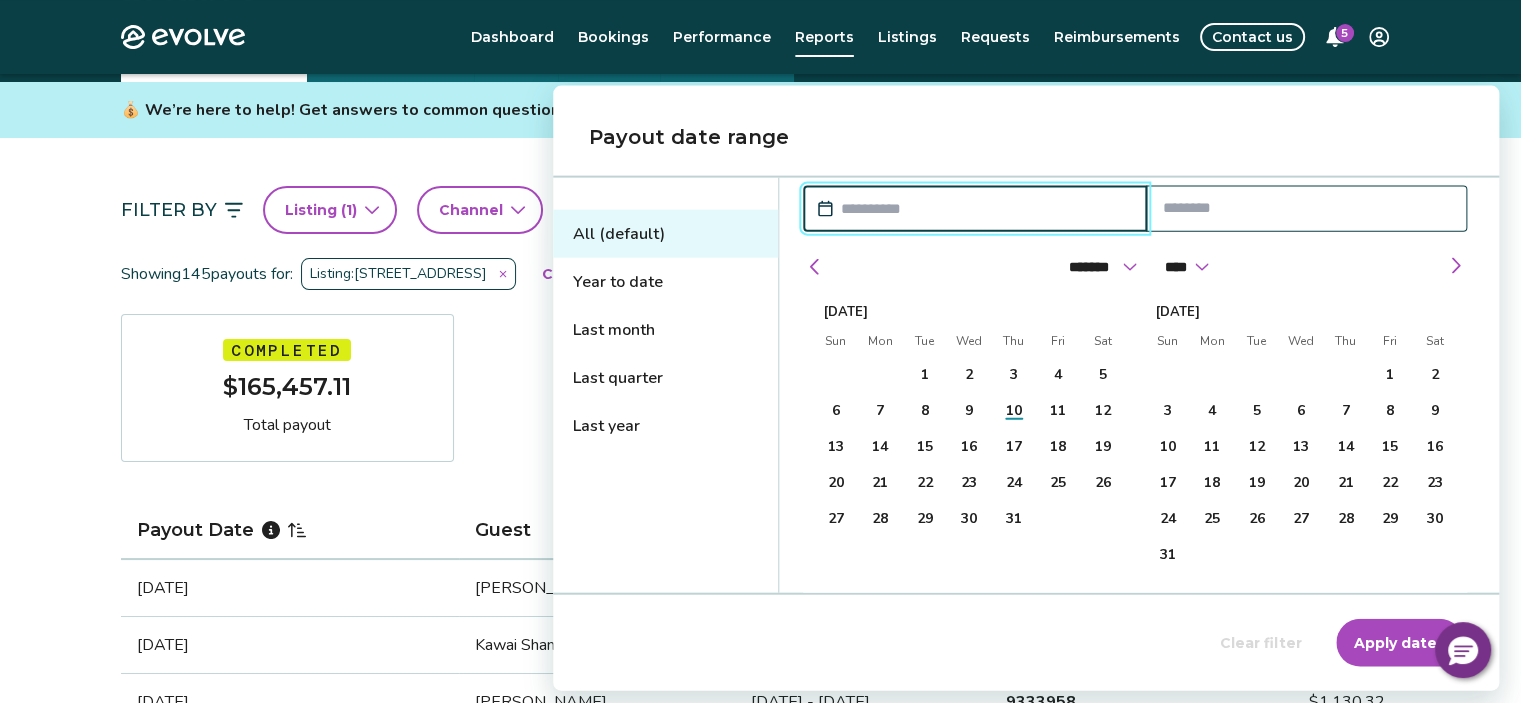 scroll, scrollTop: 300, scrollLeft: 0, axis: vertical 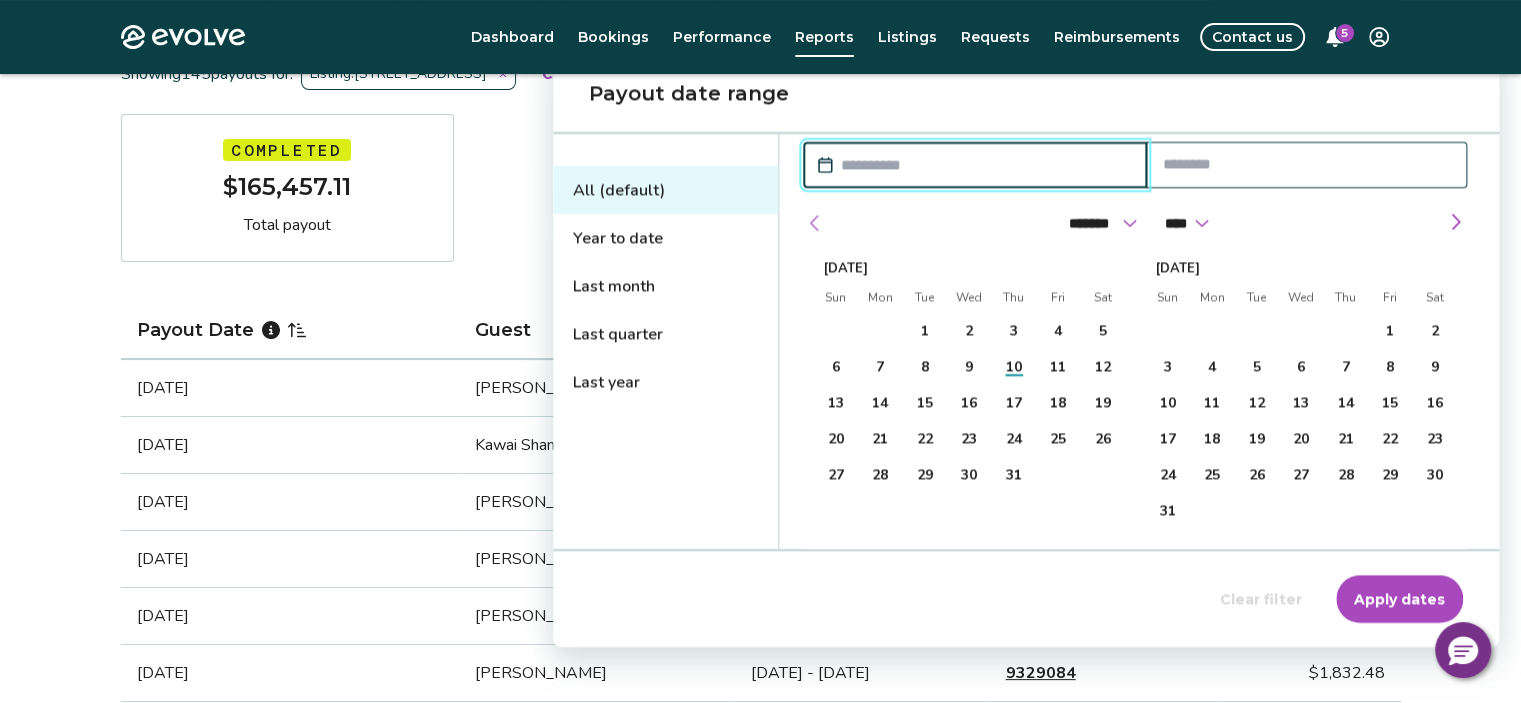 click at bounding box center [815, 223] 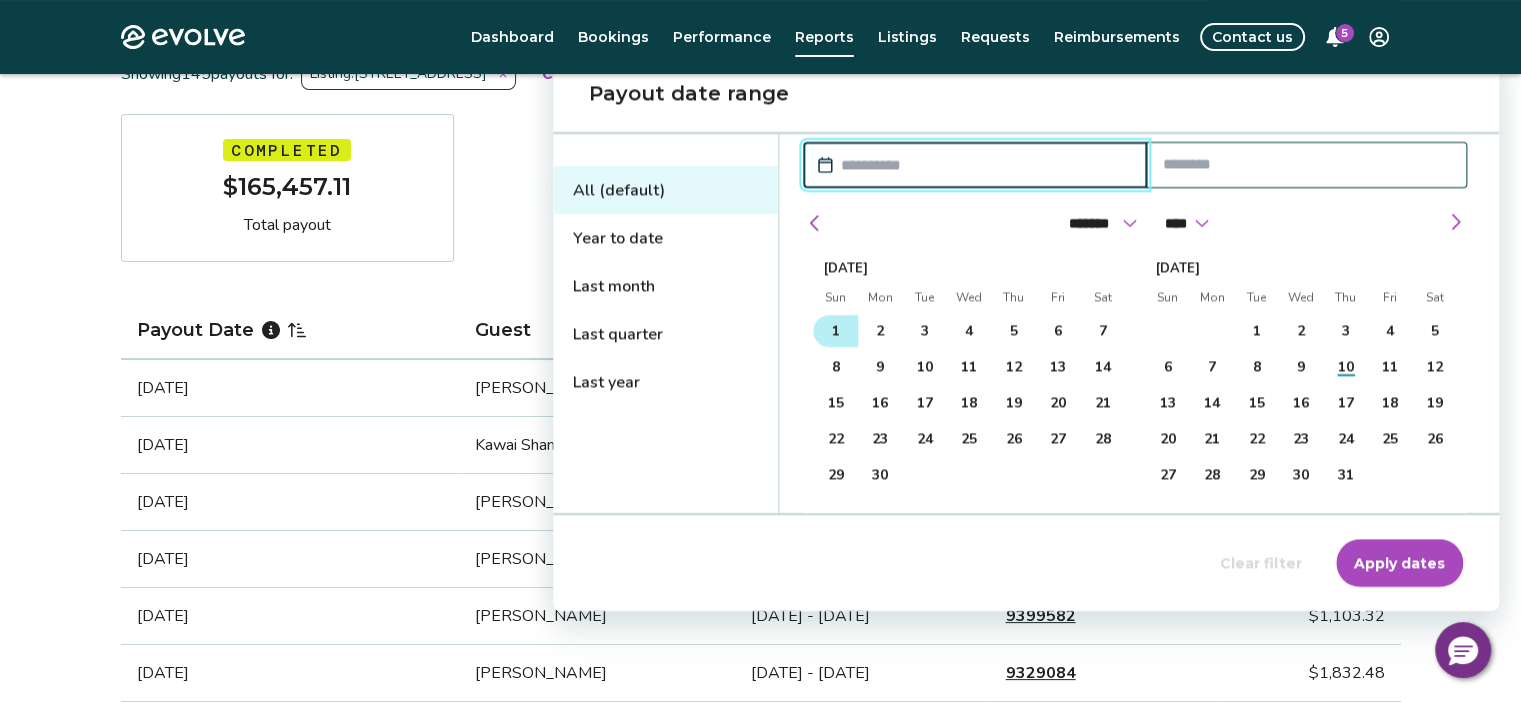 click on "1" at bounding box center (835, 331) 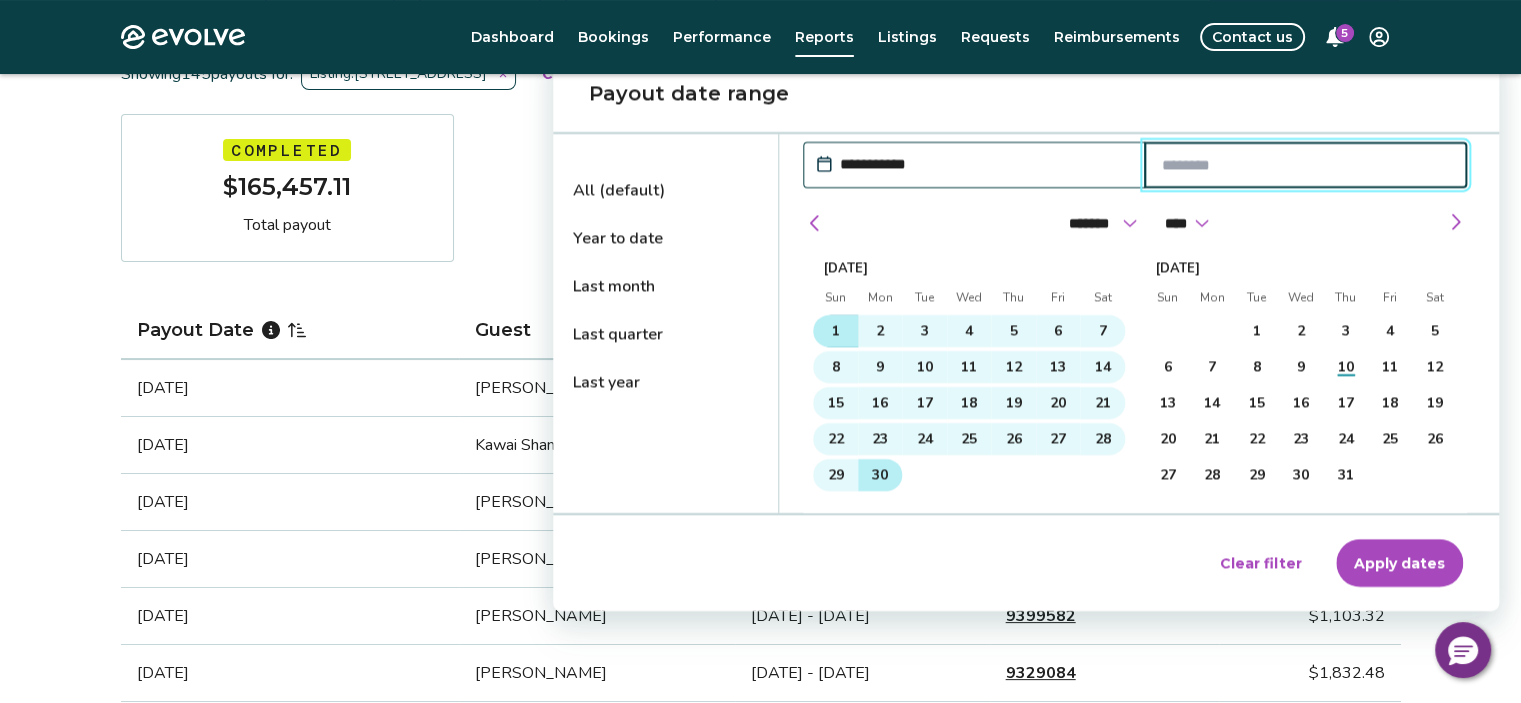 click on "30" at bounding box center (880, 475) 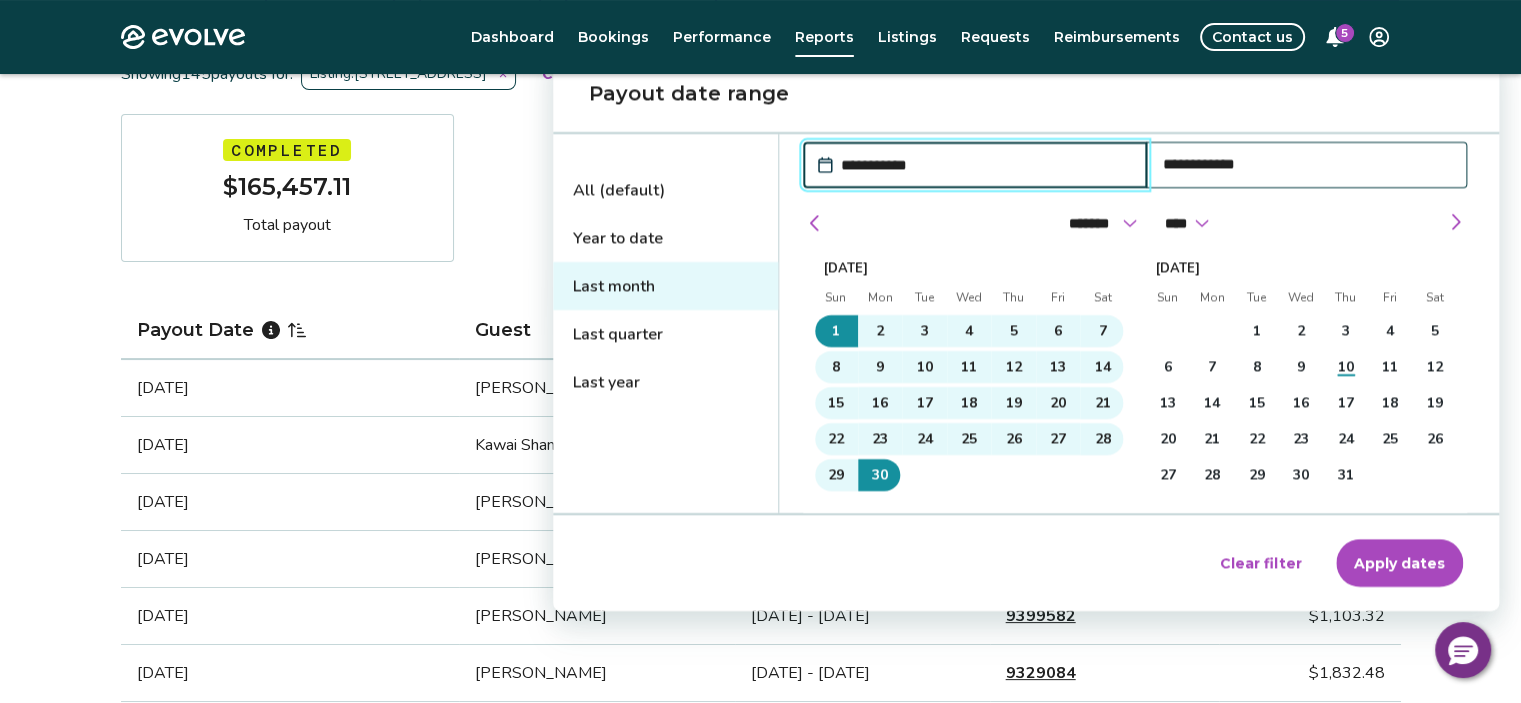 click on "Apply dates" at bounding box center (1399, 563) 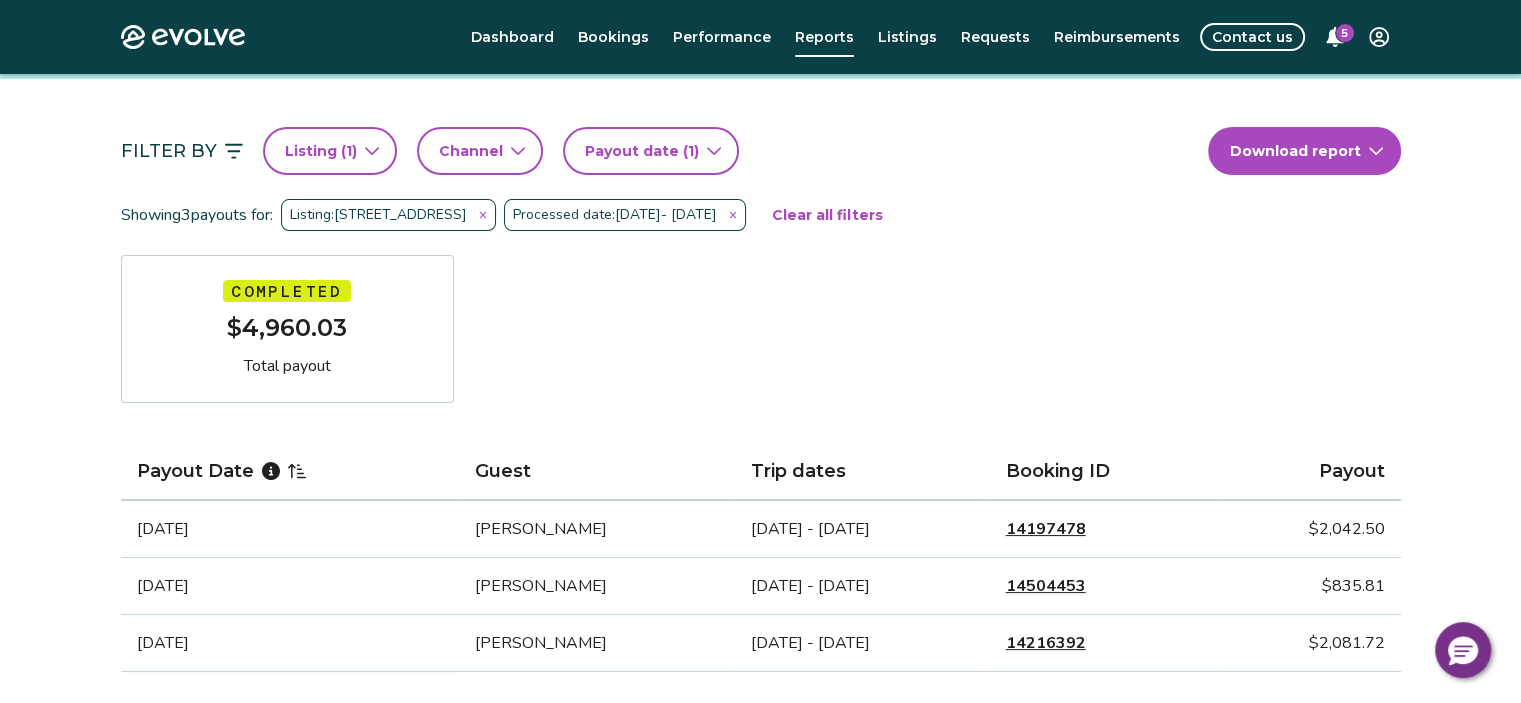 scroll, scrollTop: 86, scrollLeft: 0, axis: vertical 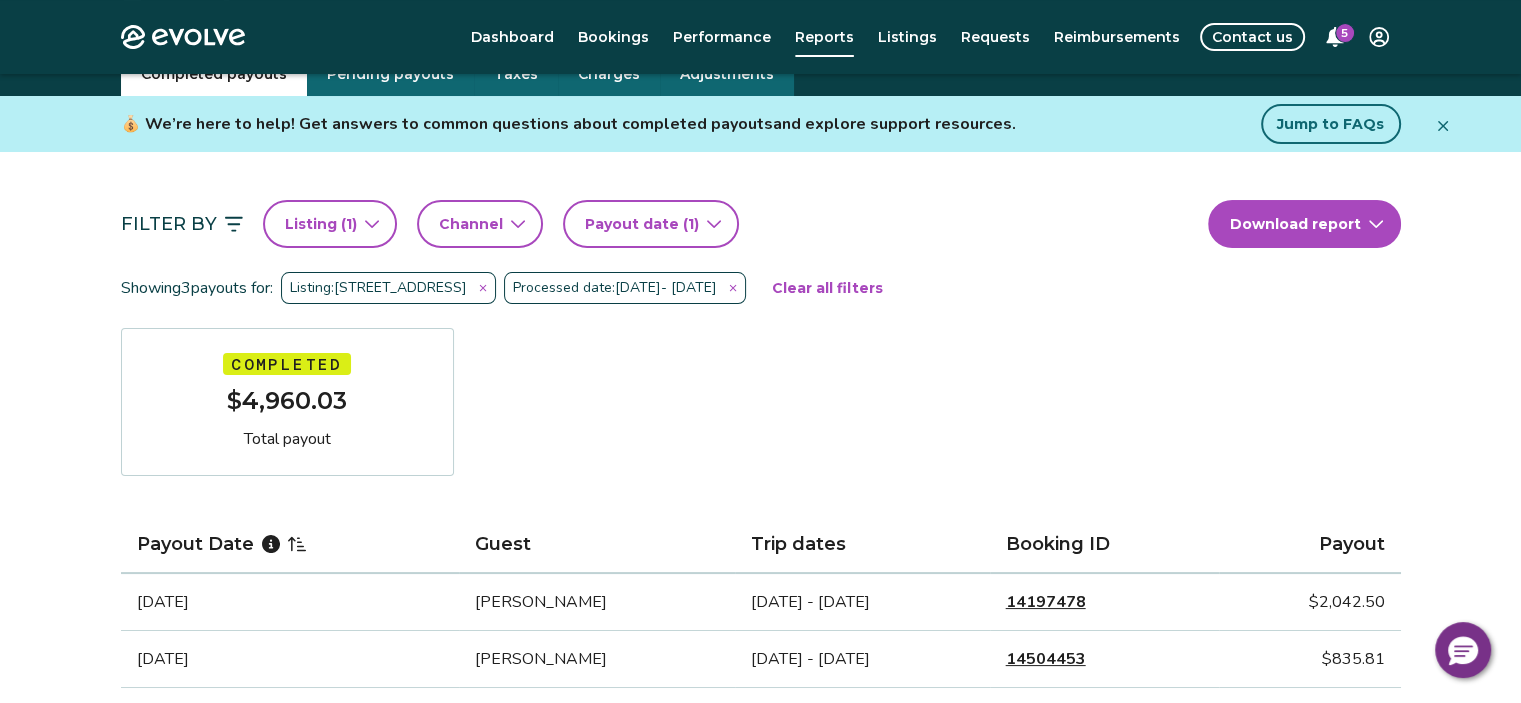 click on "Evolve Dashboard Bookings Performance Reports Listings Requests Reimbursements Contact us 5 Reports Completed payouts Pending payouts Taxes Charges Adjustments 💰 We’re here to help! Get answers to common questions about   completed payouts  and explore support resources. Jump to FAQs Filter By  Listing ( 1 ) Channel Payout date (1) Download   report Showing  3  payouts   for: Listing:  [STREET_ADDRESS] Processed date:  [DATE]  -   [DATE] Clear all filters Completed $4,960.03 Total payout Payout Date Guest Trip dates Booking ID Payout [DATE] [PERSON_NAME] [DATE] - [DATE] 14197478 $2,042.50 [DATE] [PERSON_NAME] [DATE] - [DATE] 14504453 $835.81 [DATE] [PERSON_NAME] [DATE] - [DATE] 14216392 $2,081.72 Completed Payout FAQs How is my payout amount calculated? How is Evolve’s management fee calculated? When will I receive my payout? How are payouts processed for monthly stays? Completed Payout resources How Are Guest Payments Processed at Evolve?" at bounding box center (760, 701) 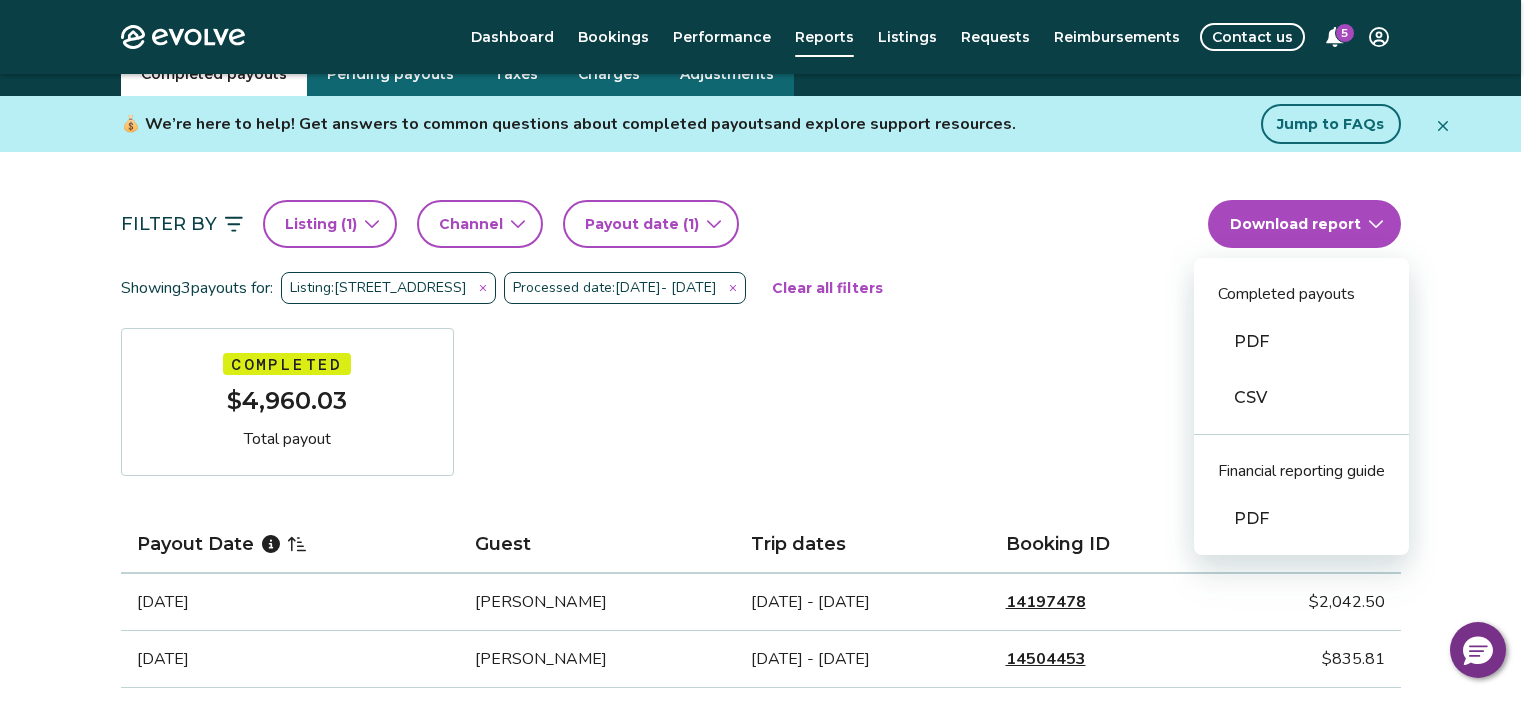 click on "CSV" at bounding box center (1301, 398) 